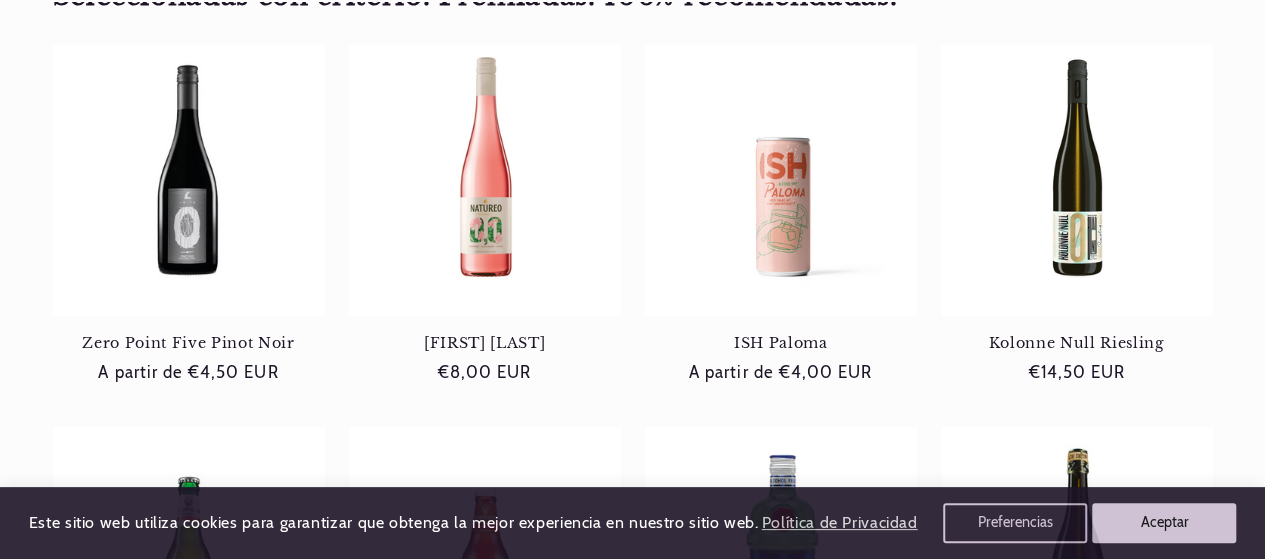 scroll, scrollTop: 800, scrollLeft: 0, axis: vertical 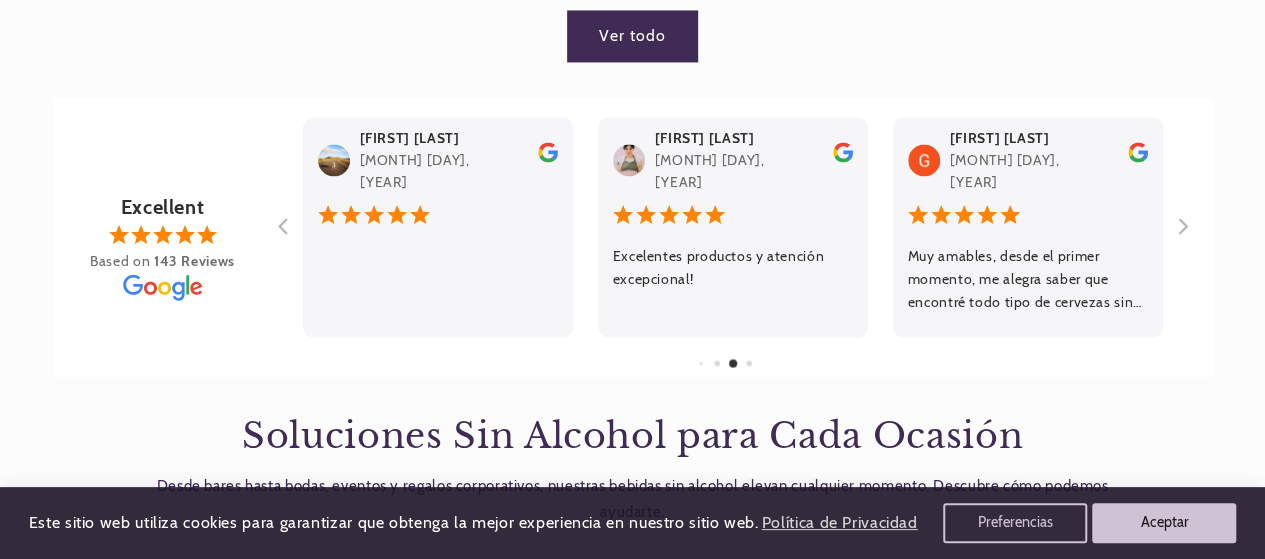 click on "Ver todo" at bounding box center (632, 35) 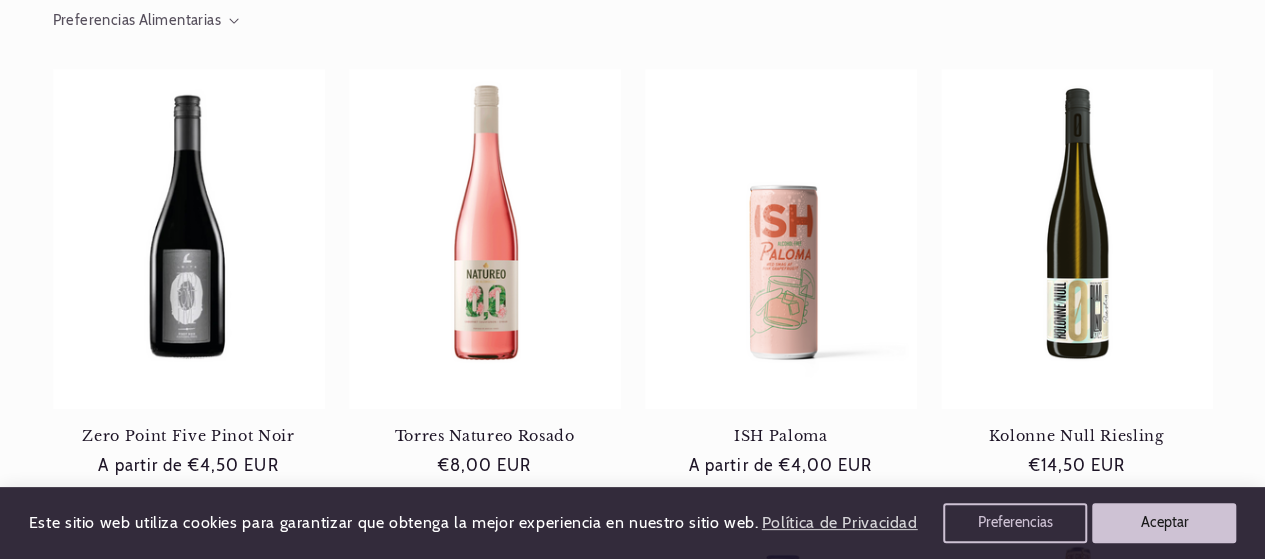 scroll, scrollTop: 400, scrollLeft: 0, axis: vertical 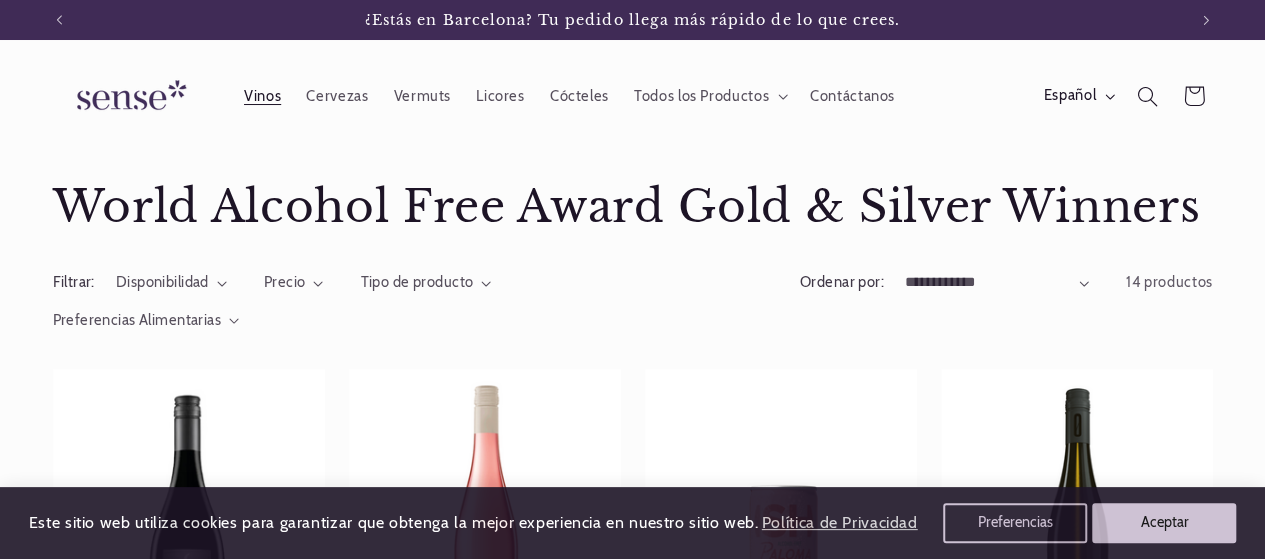 click on "Vinos" at bounding box center (262, 96) 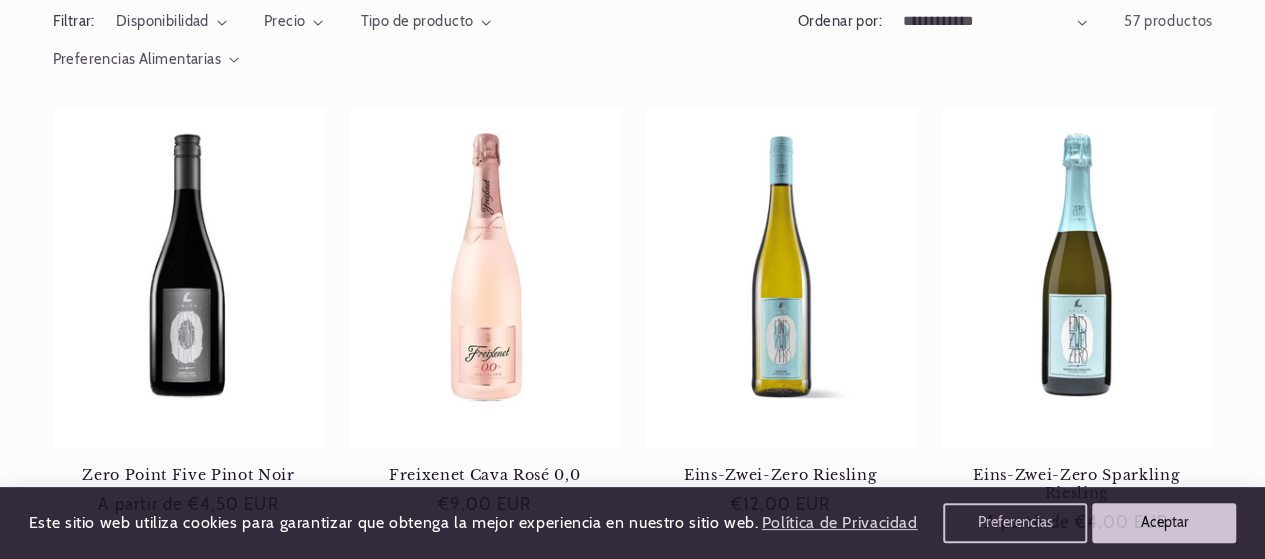 scroll, scrollTop: 400, scrollLeft: 0, axis: vertical 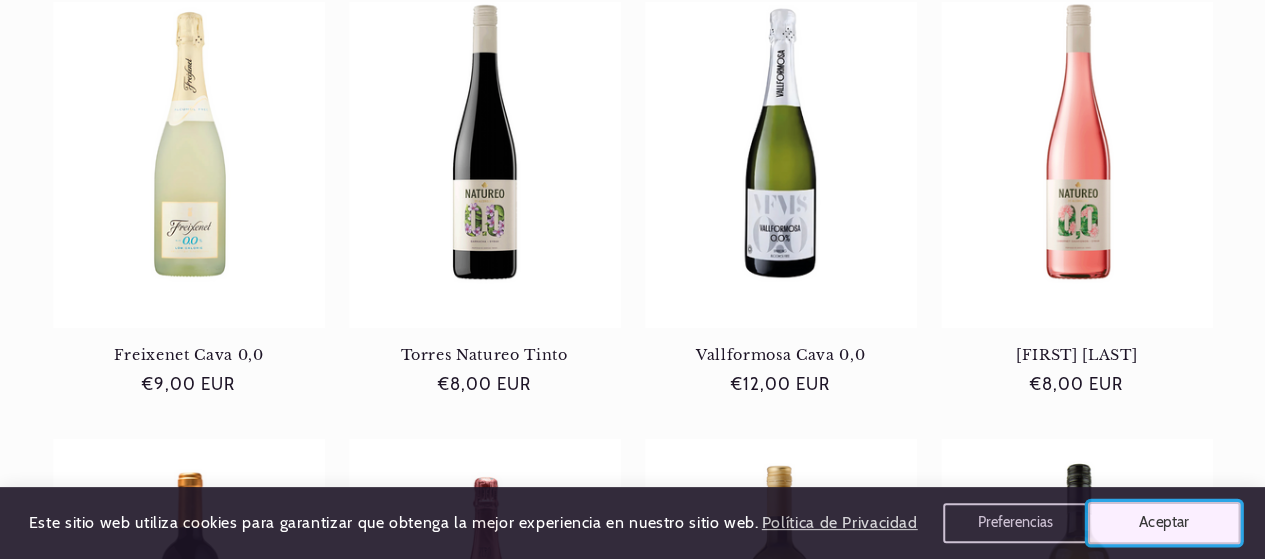 click on "Aceptar" at bounding box center [1164, 523] 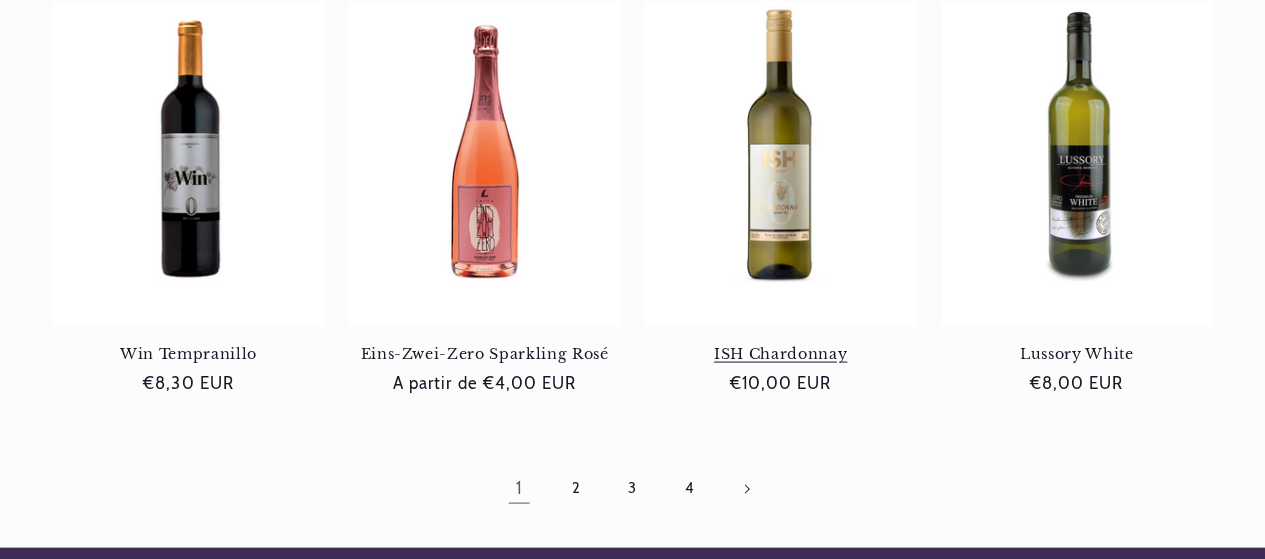 scroll, scrollTop: 1800, scrollLeft: 0, axis: vertical 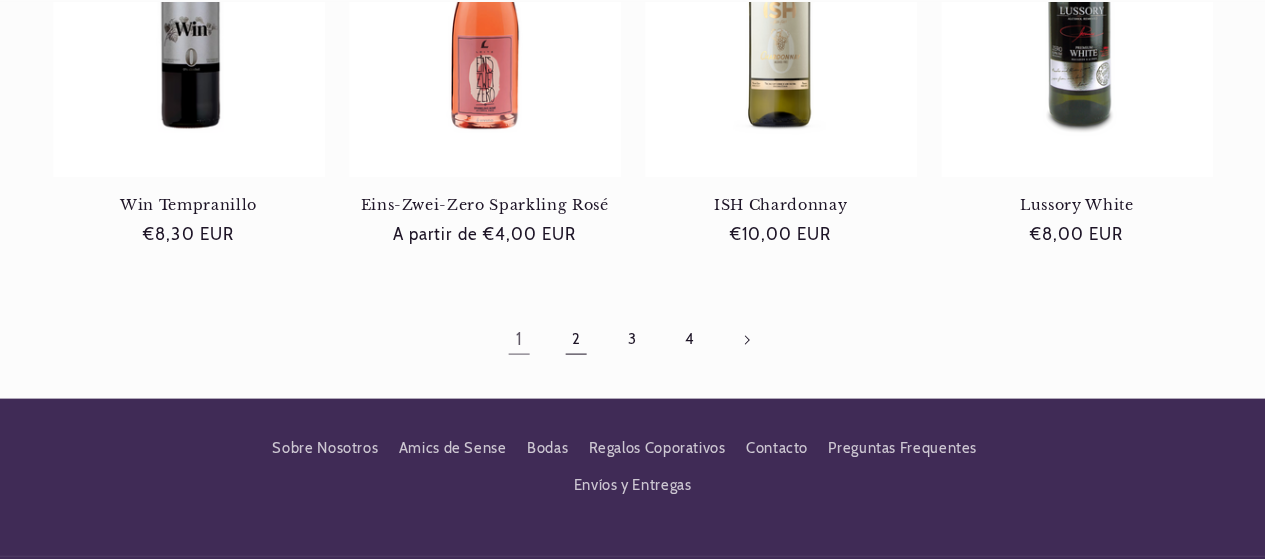 click on "2" at bounding box center (576, 340) 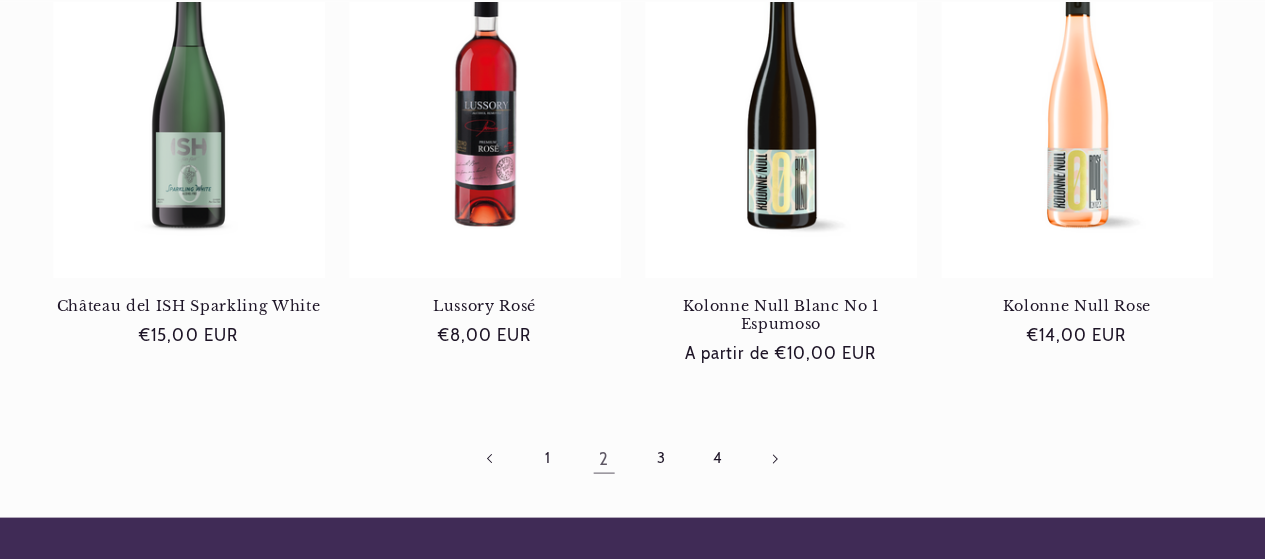 scroll, scrollTop: 2000, scrollLeft: 0, axis: vertical 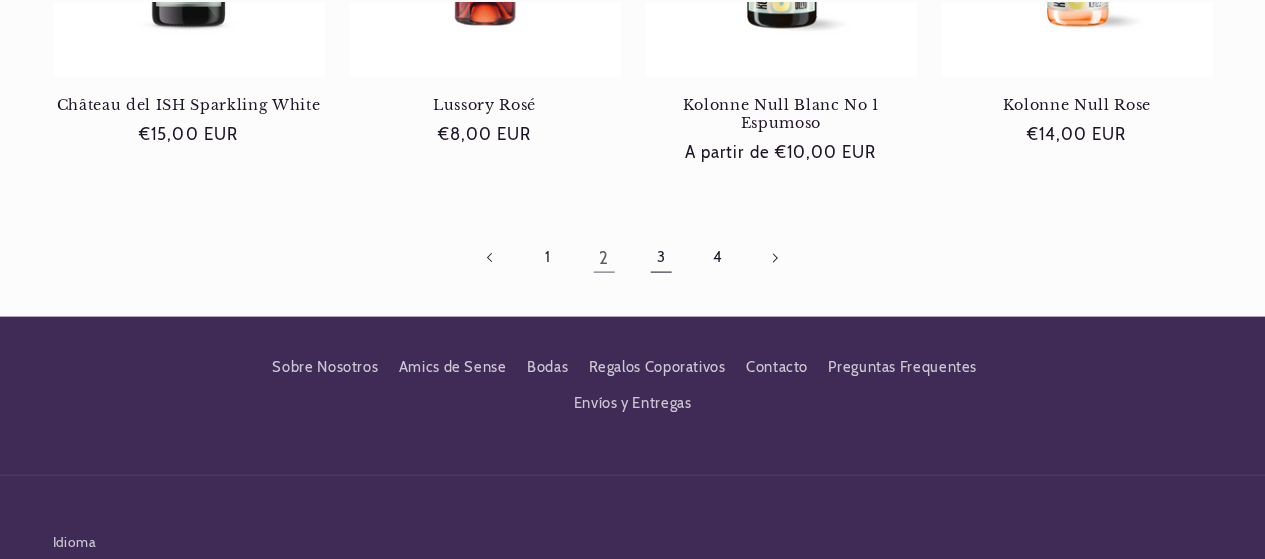 click on "3" at bounding box center (661, 258) 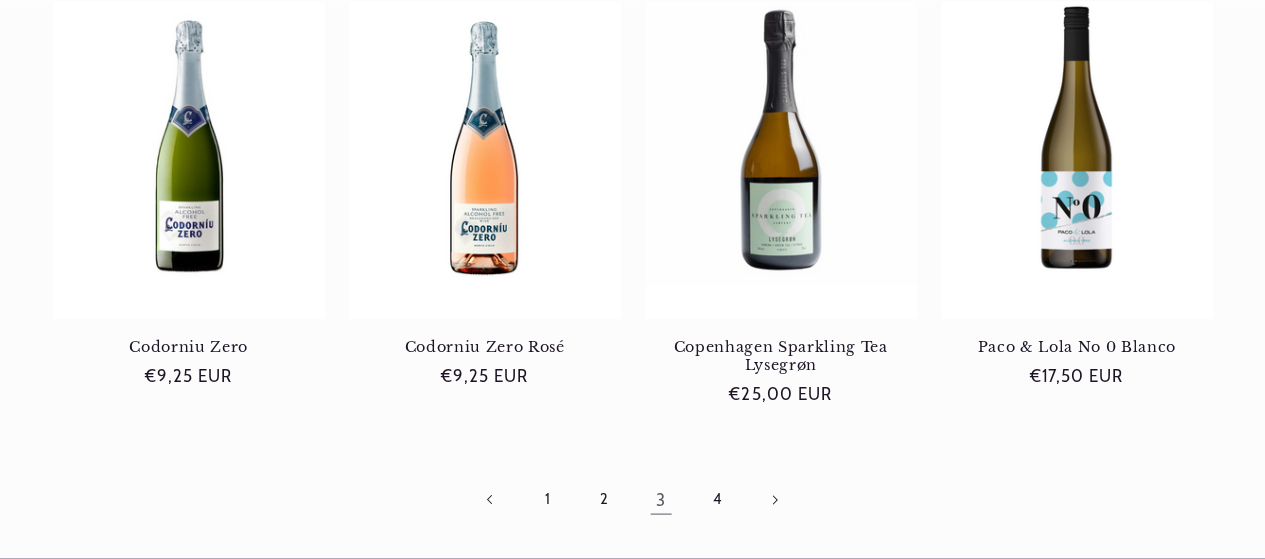 scroll, scrollTop: 1800, scrollLeft: 0, axis: vertical 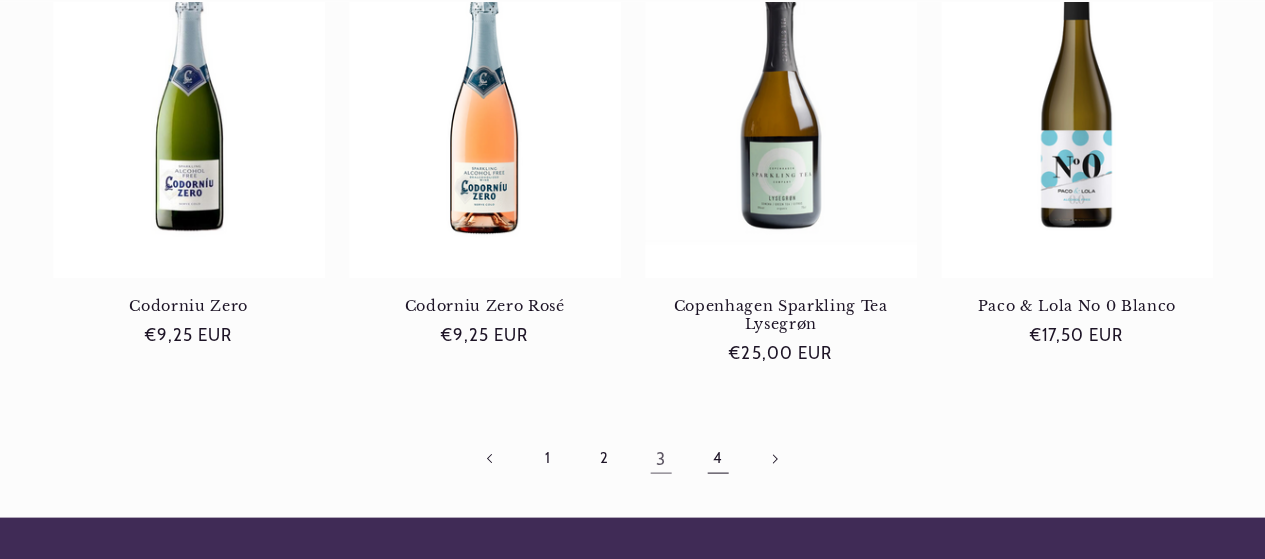 click on "4" at bounding box center (717, 458) 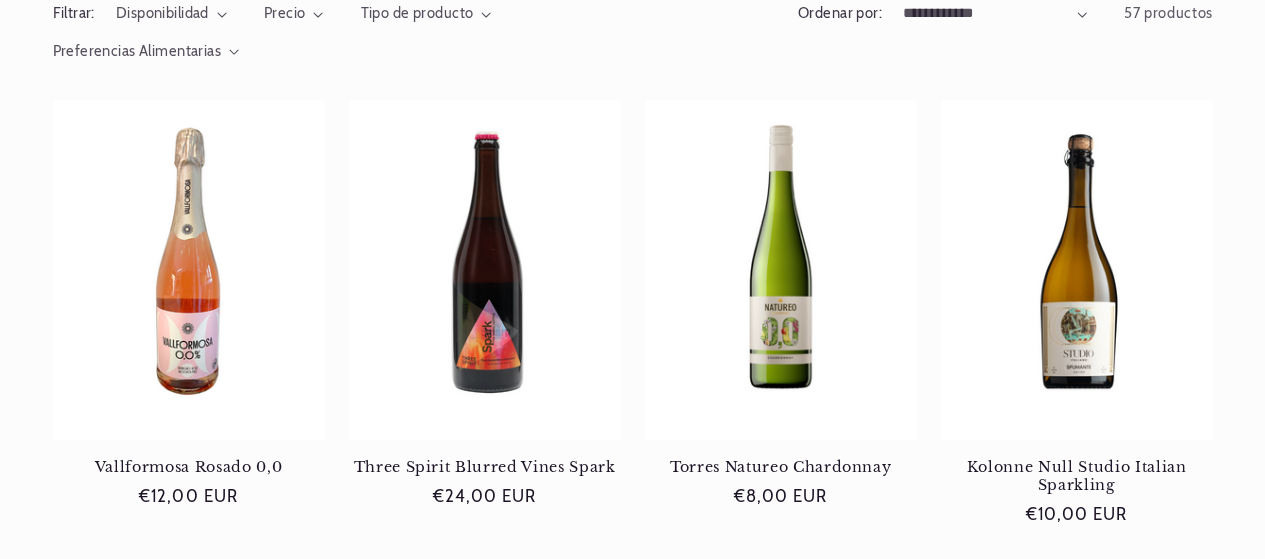 scroll, scrollTop: 400, scrollLeft: 0, axis: vertical 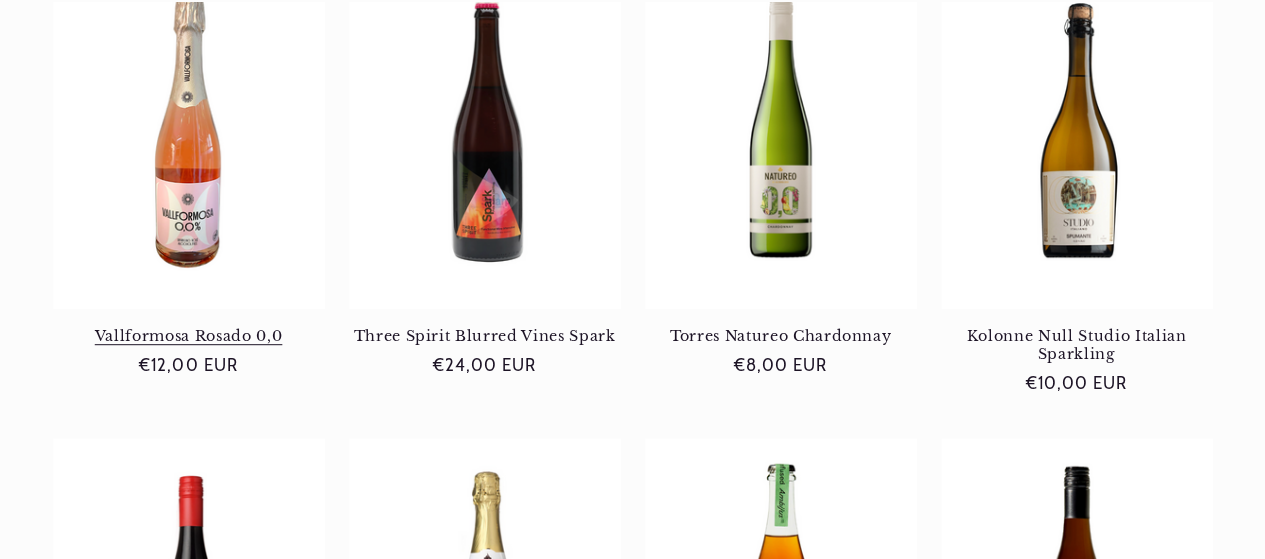 click on "Vallformosa Rosado 0,0" at bounding box center (189, 336) 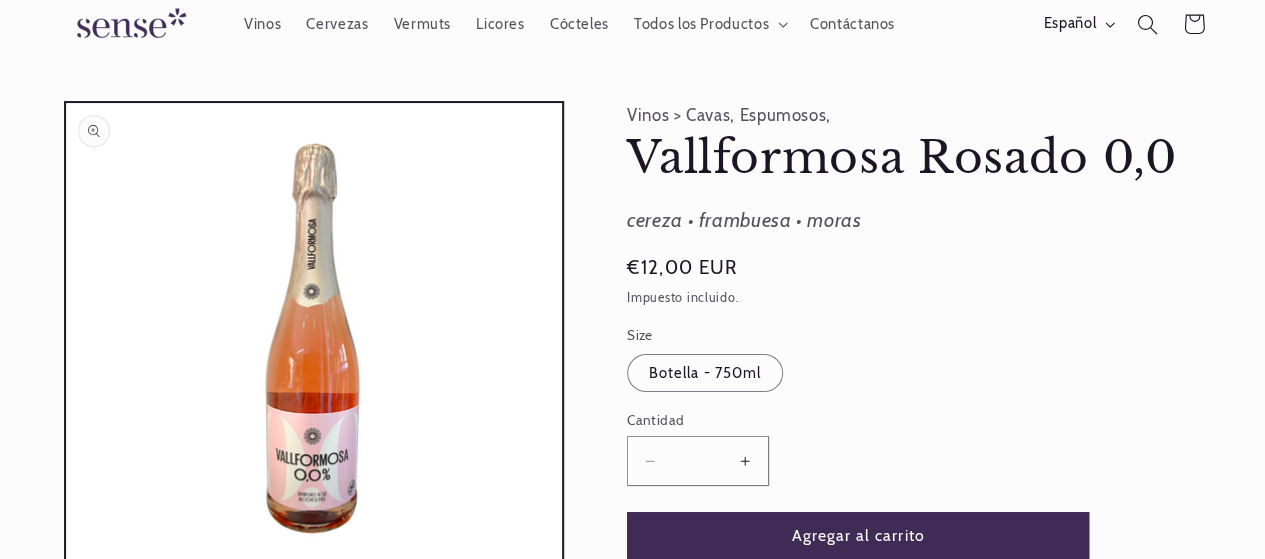 scroll, scrollTop: 100, scrollLeft: 0, axis: vertical 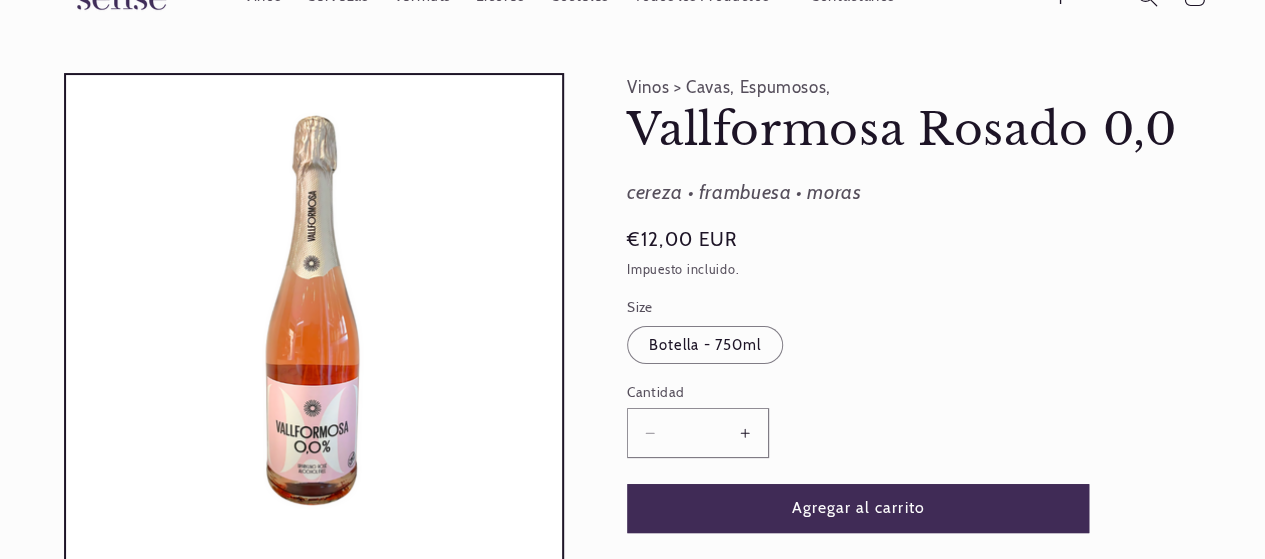 click on "Aumentar cantidad para Vallformosa Rosado 0,0" at bounding box center (745, 432) 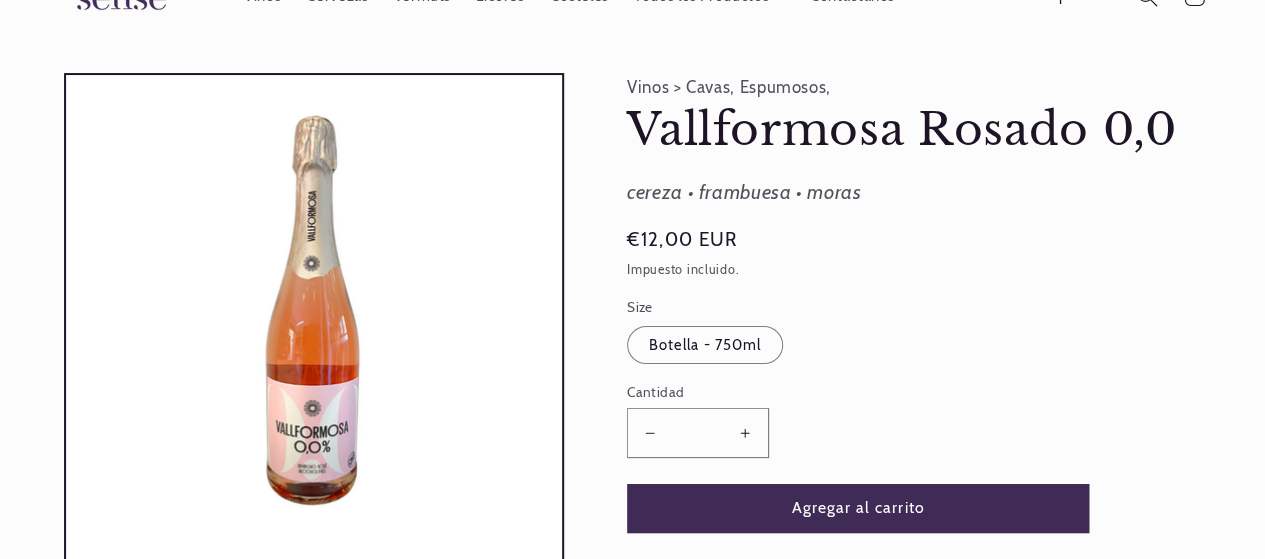 click on "Aumentar cantidad para Vallformosa Rosado 0,0" at bounding box center (745, 432) 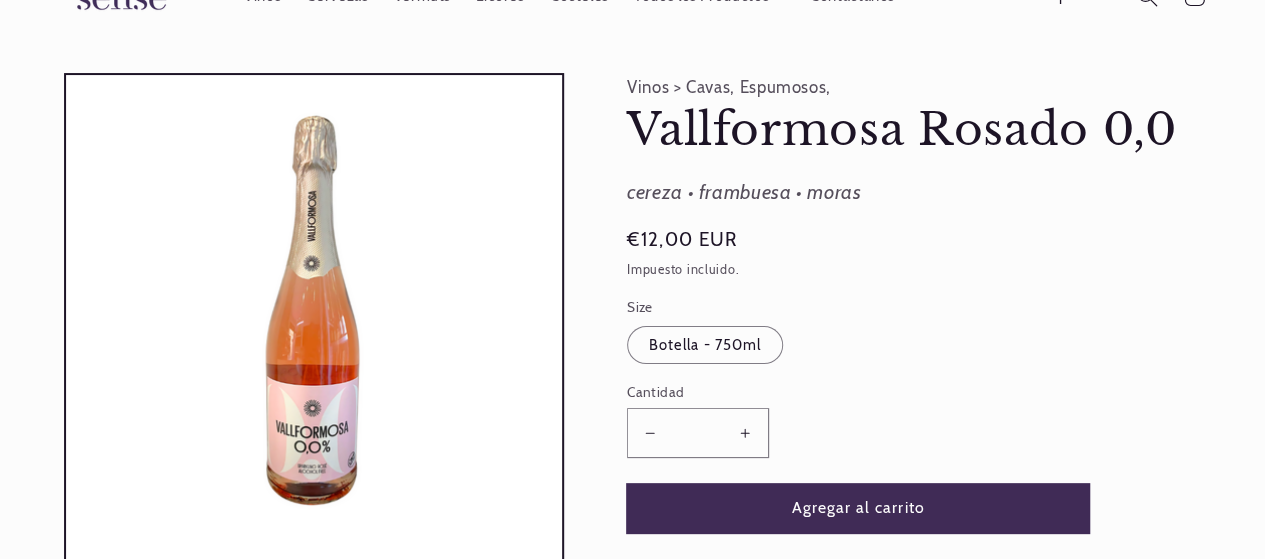 click on "Agregar al carrito" at bounding box center (858, 508) 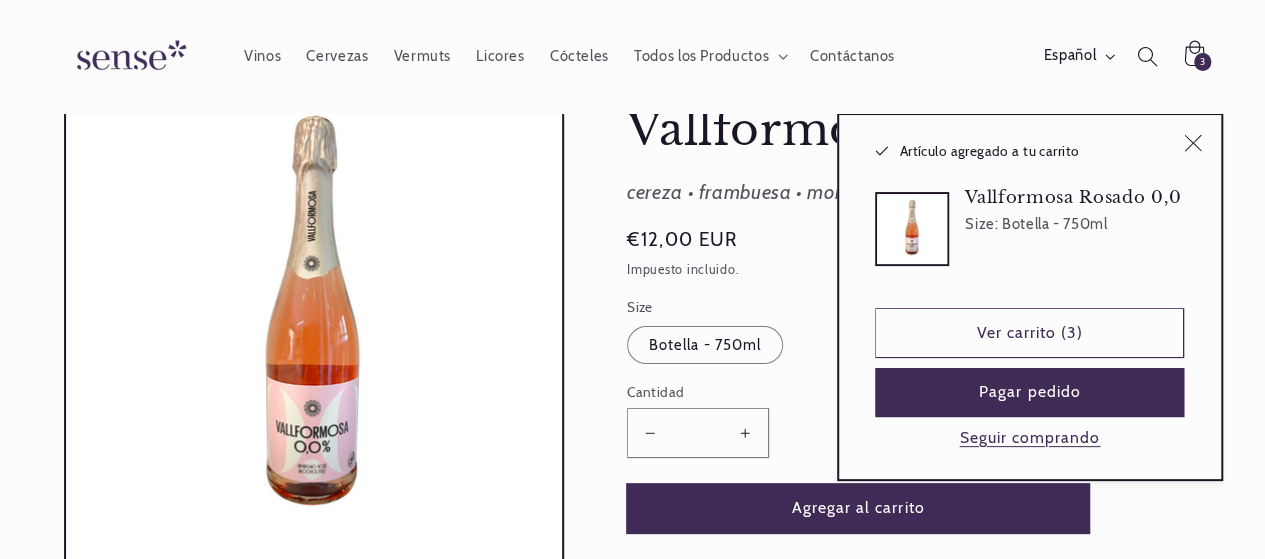 type on "*" 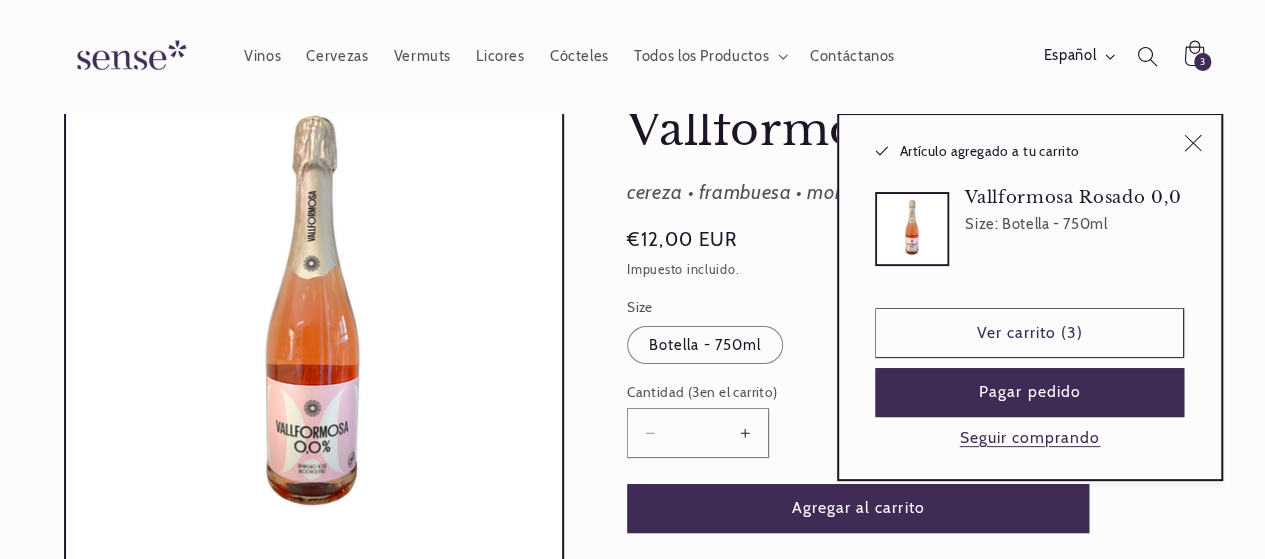 scroll, scrollTop: 200, scrollLeft: 0, axis: vertical 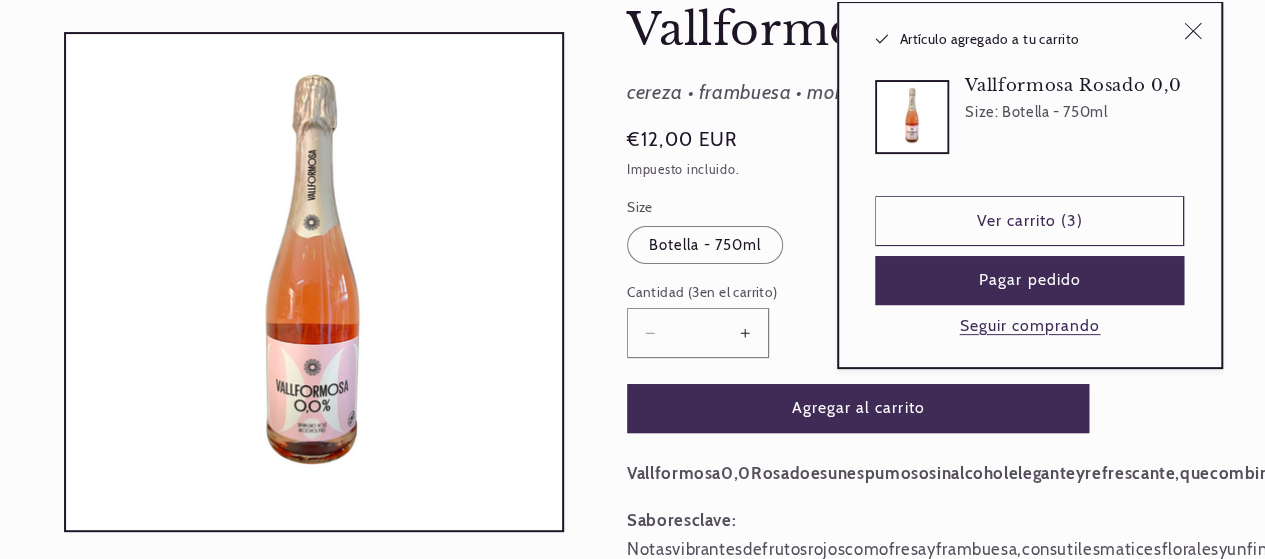 click on "Seguir comprando" at bounding box center [1029, 326] 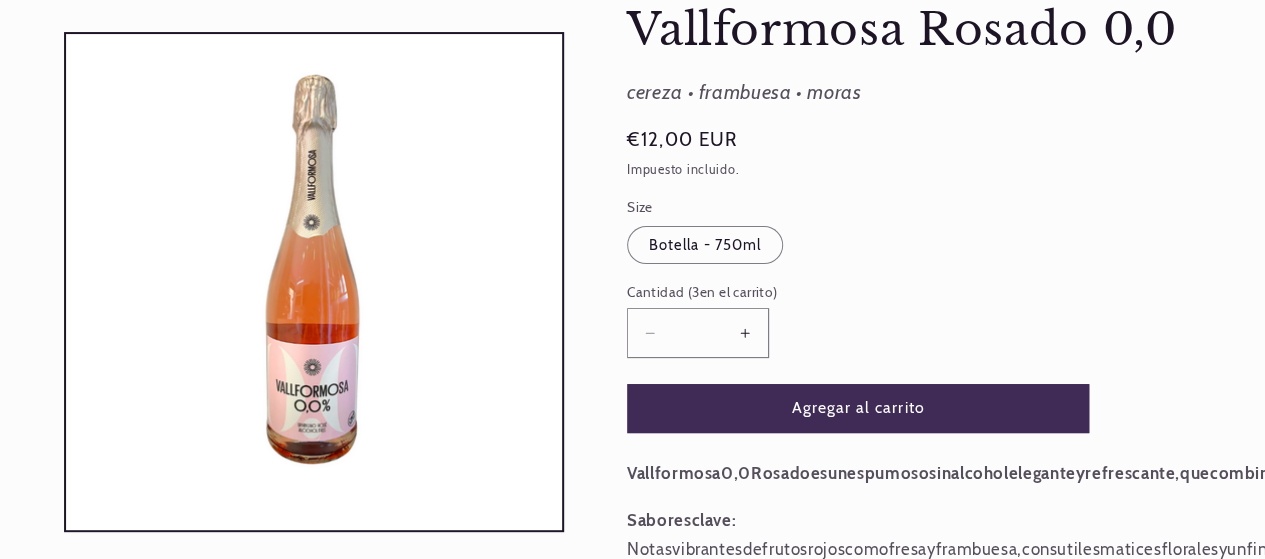 scroll, scrollTop: 0, scrollLeft: 1127, axis: horizontal 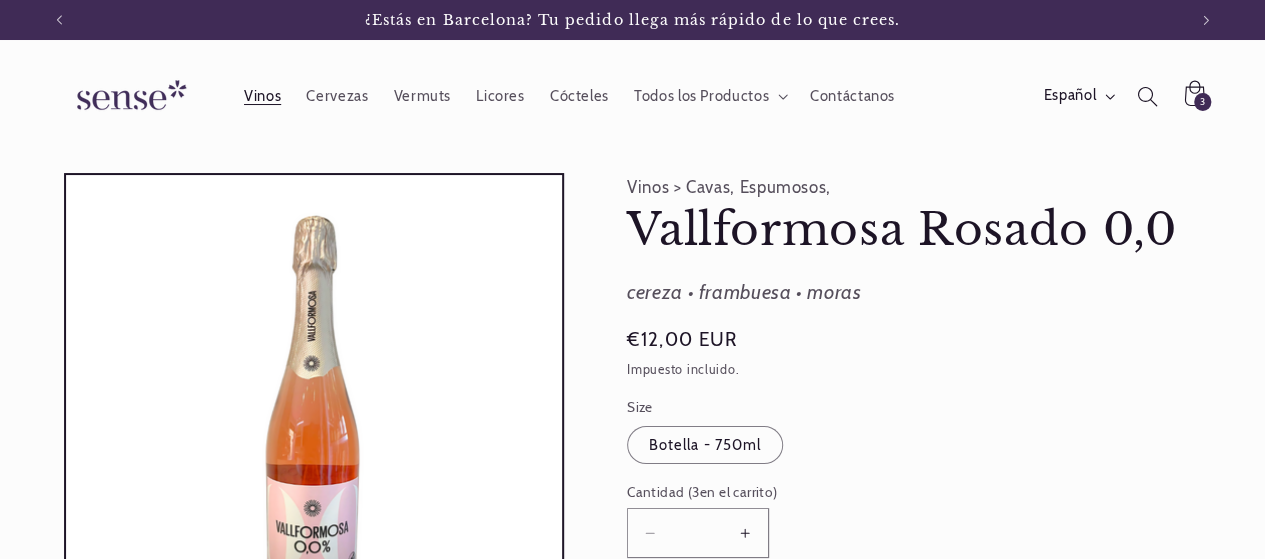 click on "Vinos" at bounding box center (262, 96) 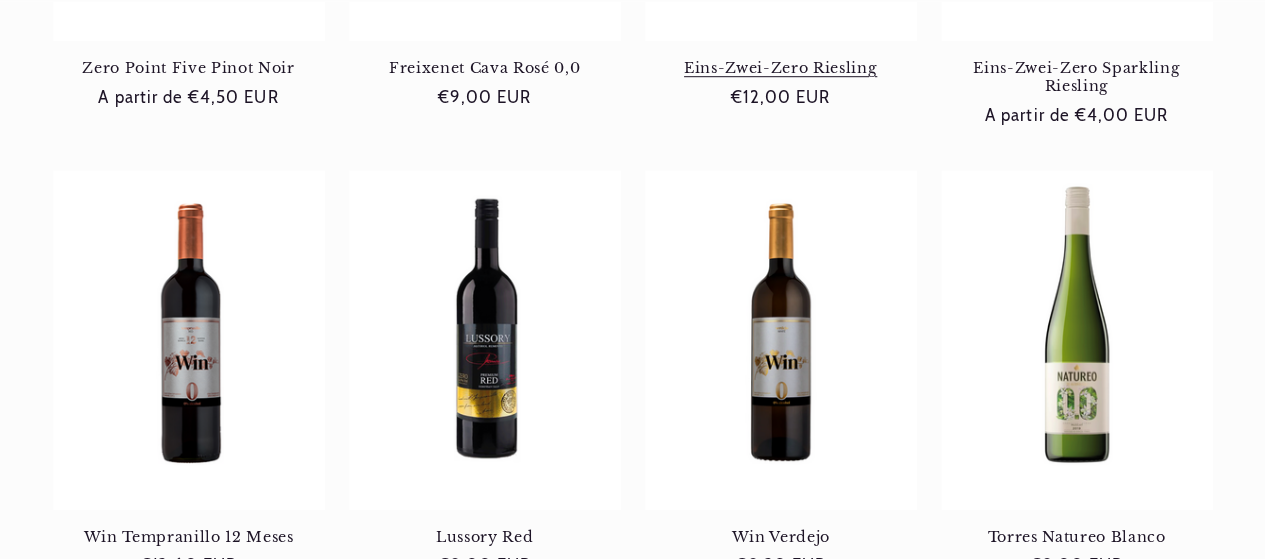 scroll, scrollTop: 700, scrollLeft: 0, axis: vertical 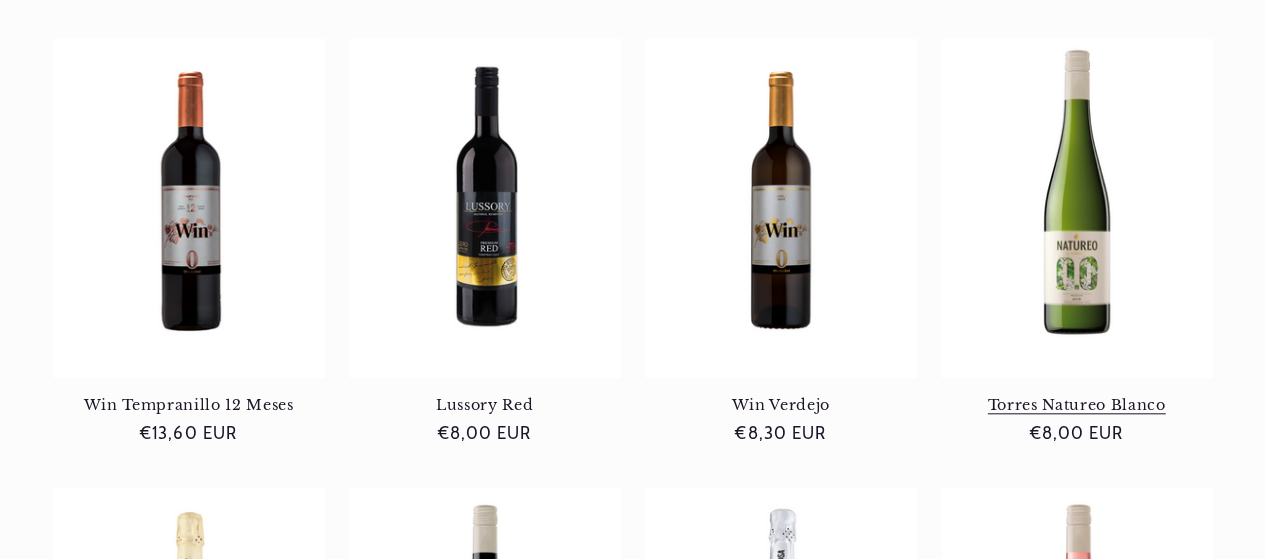click on "Torres Natureo Blanco" at bounding box center (1077, 405) 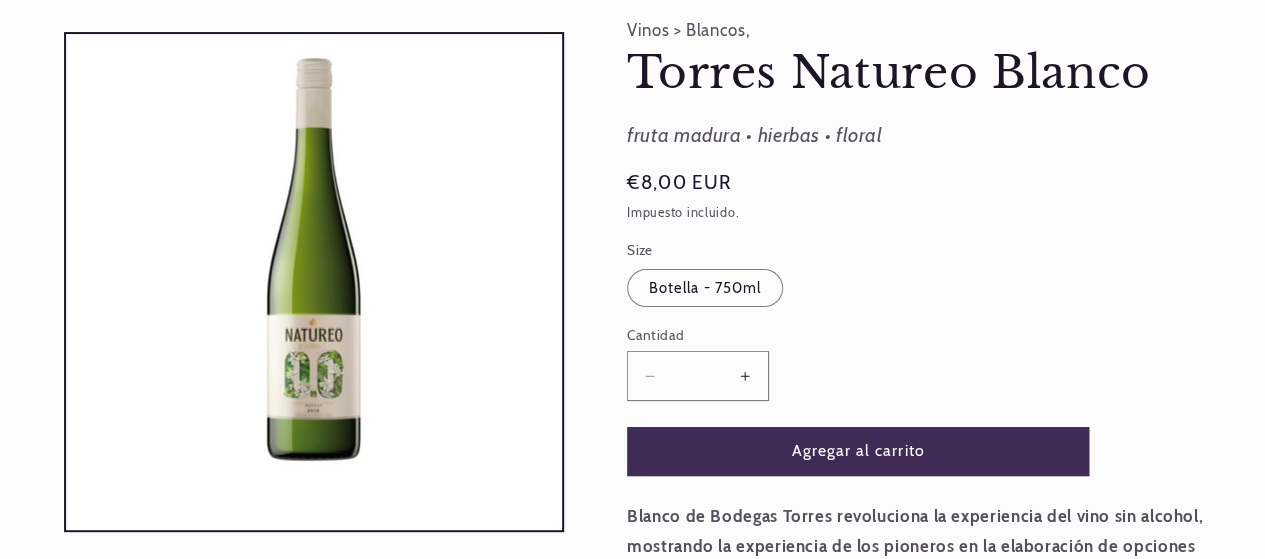 scroll, scrollTop: 200, scrollLeft: 0, axis: vertical 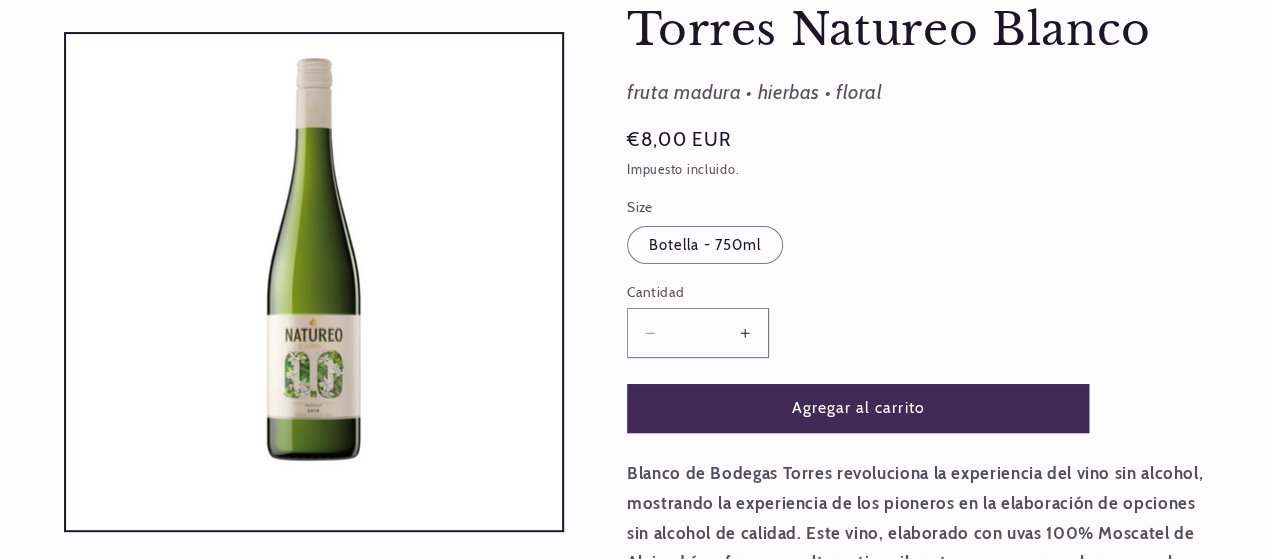 click on "Aumentar cantidad para Torres Natureo Blanco" at bounding box center [745, 332] 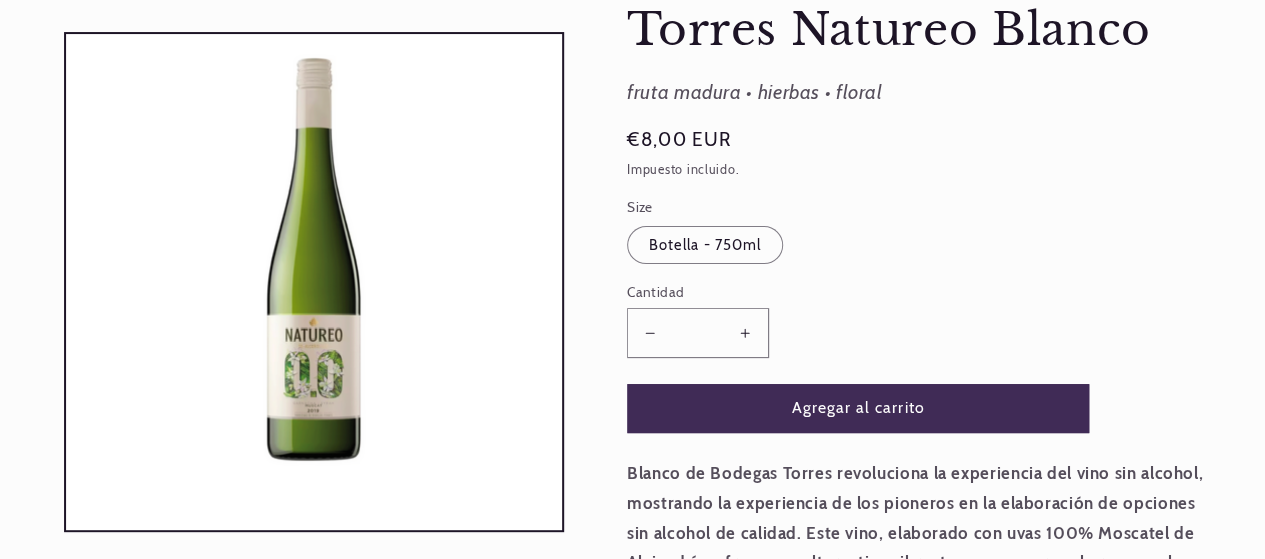 click on "Aumentar cantidad para Torres Natureo Blanco" at bounding box center (745, 332) 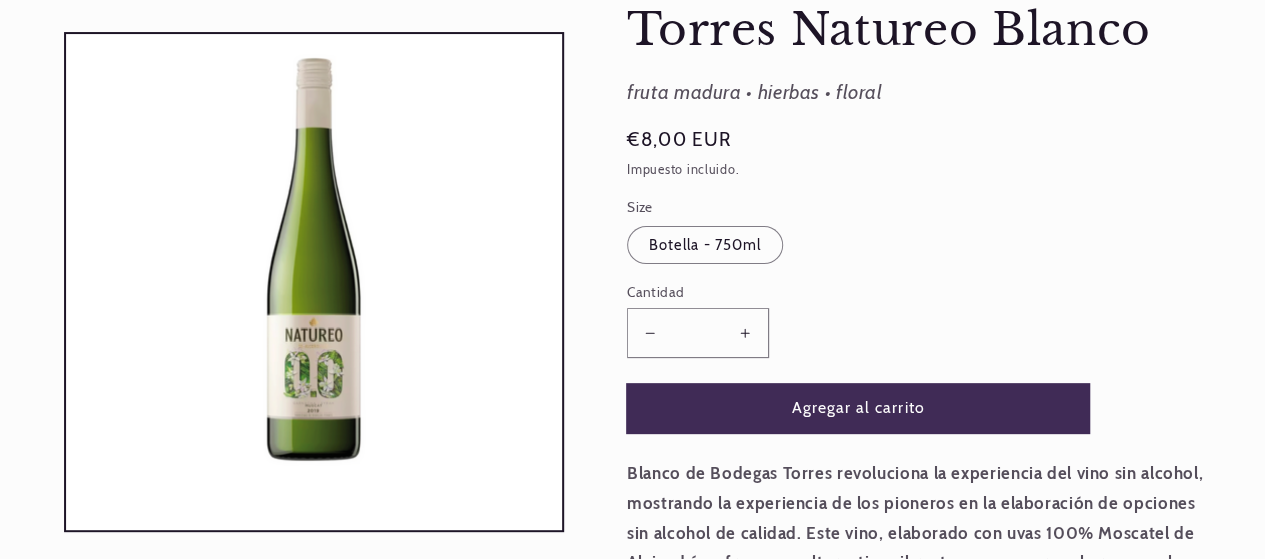 click on "Agregar al carrito" at bounding box center (858, 408) 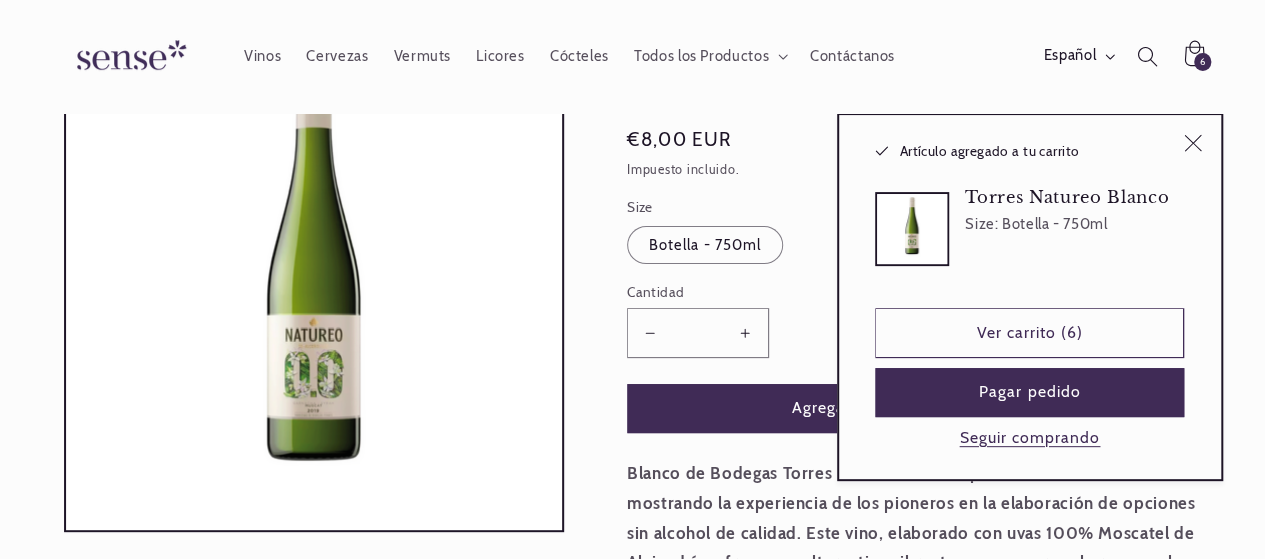 type on "*" 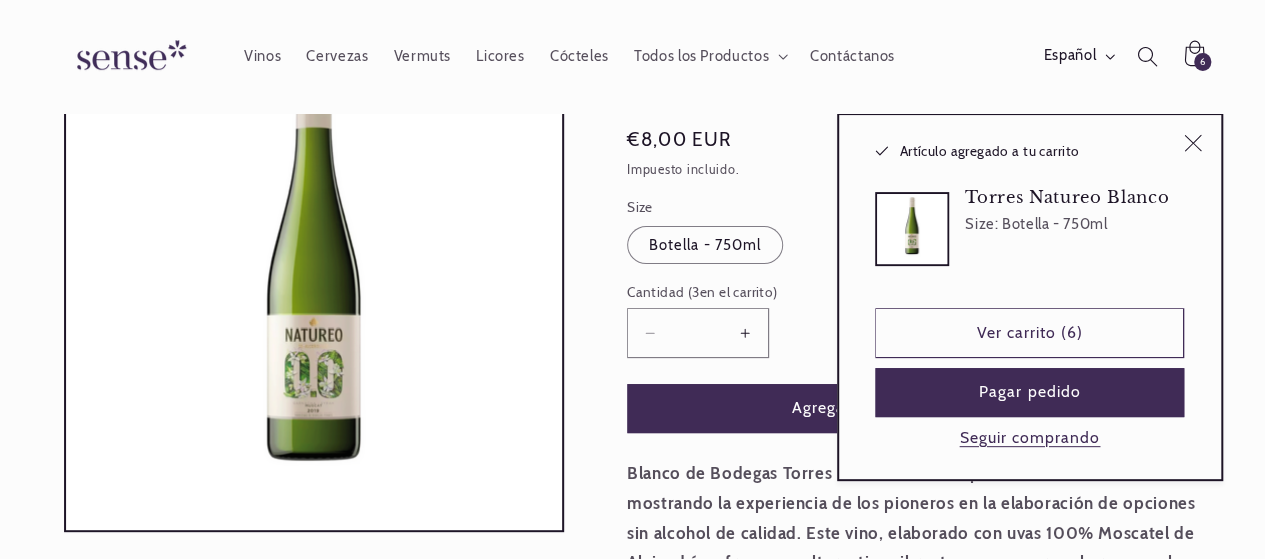 click on "Seguir comprando" at bounding box center [1029, 438] 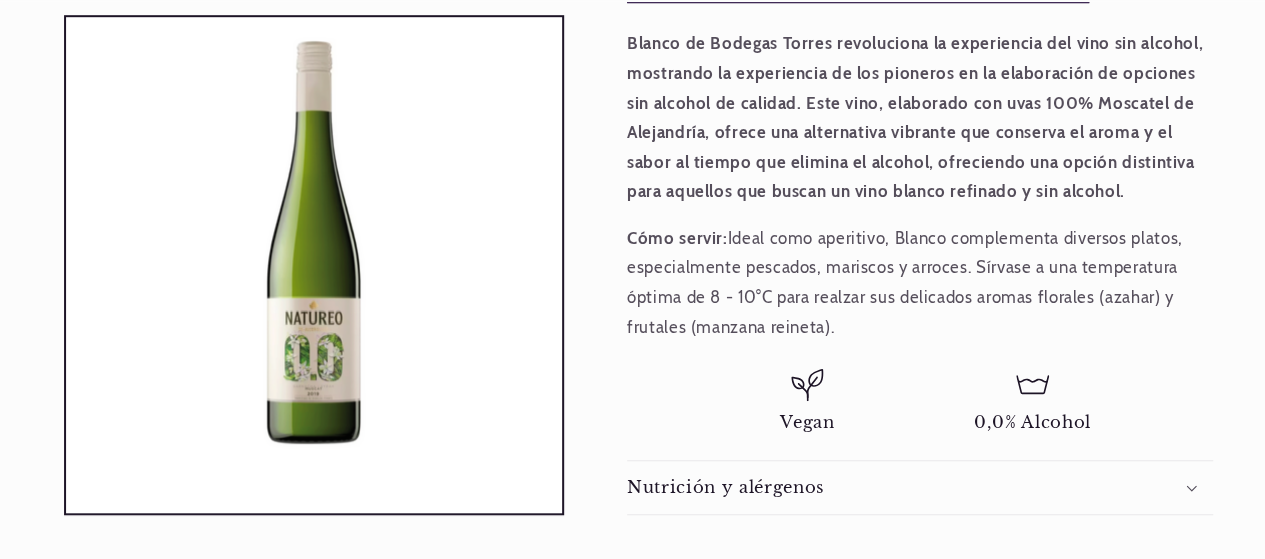 scroll, scrollTop: 300, scrollLeft: 0, axis: vertical 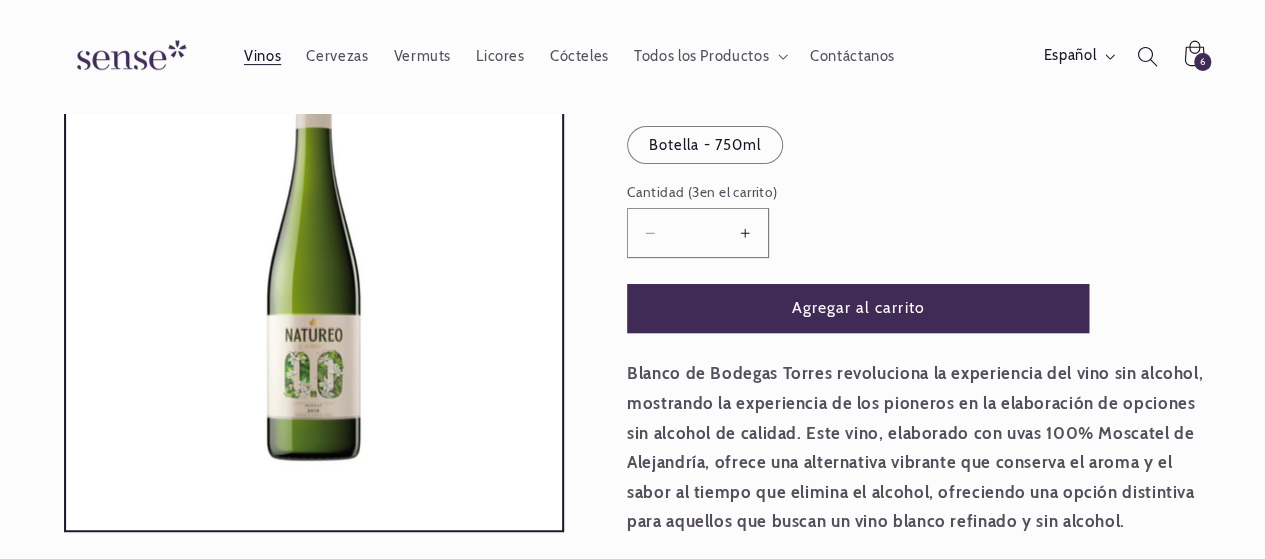 click on "Vinos" at bounding box center [262, 56] 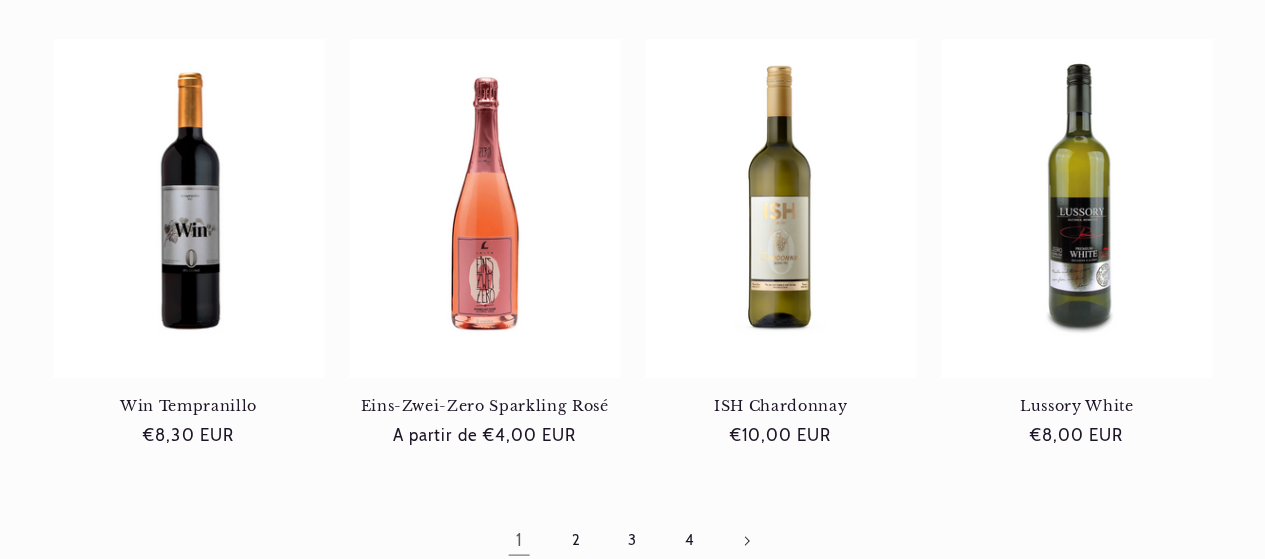 scroll, scrollTop: 1800, scrollLeft: 0, axis: vertical 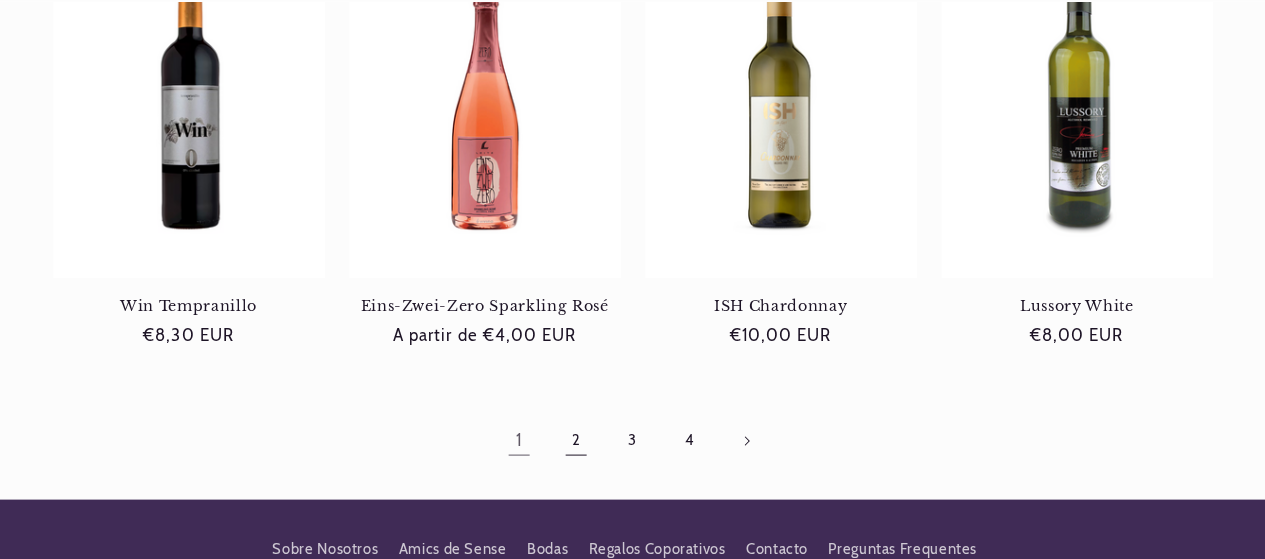 click on "2" at bounding box center [576, 440] 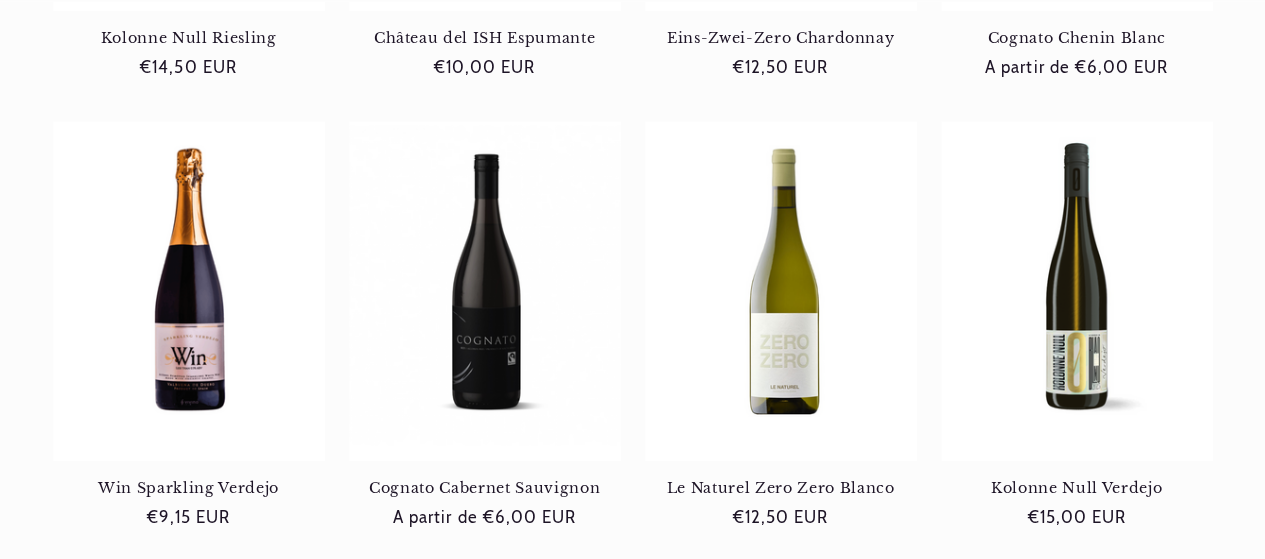 scroll, scrollTop: 700, scrollLeft: 0, axis: vertical 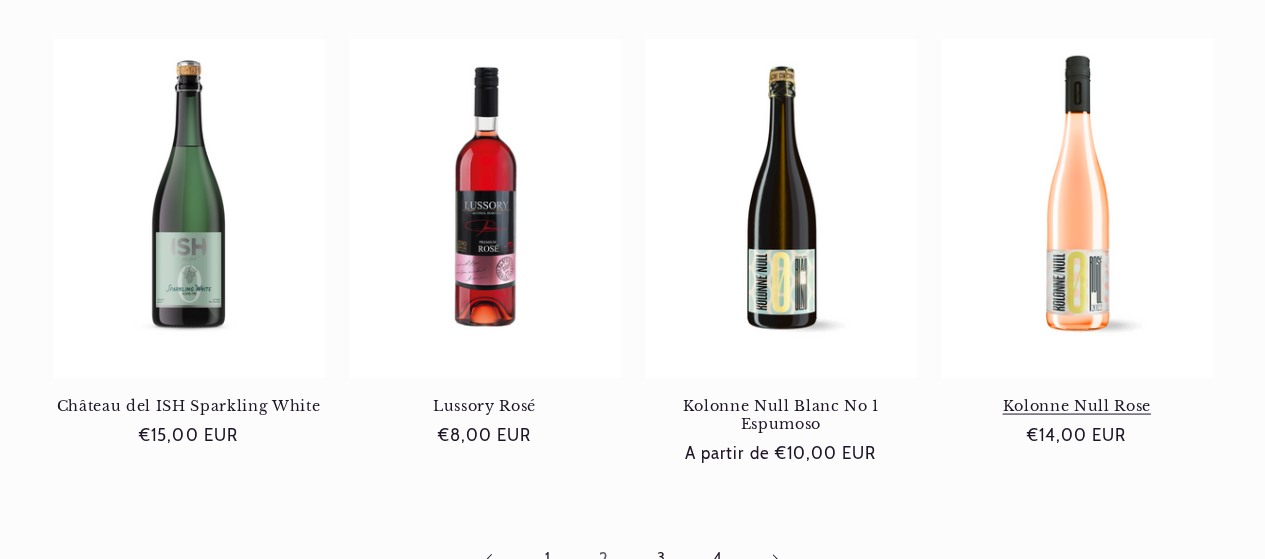 click on "Kolonne Null Rose" at bounding box center [1077, 405] 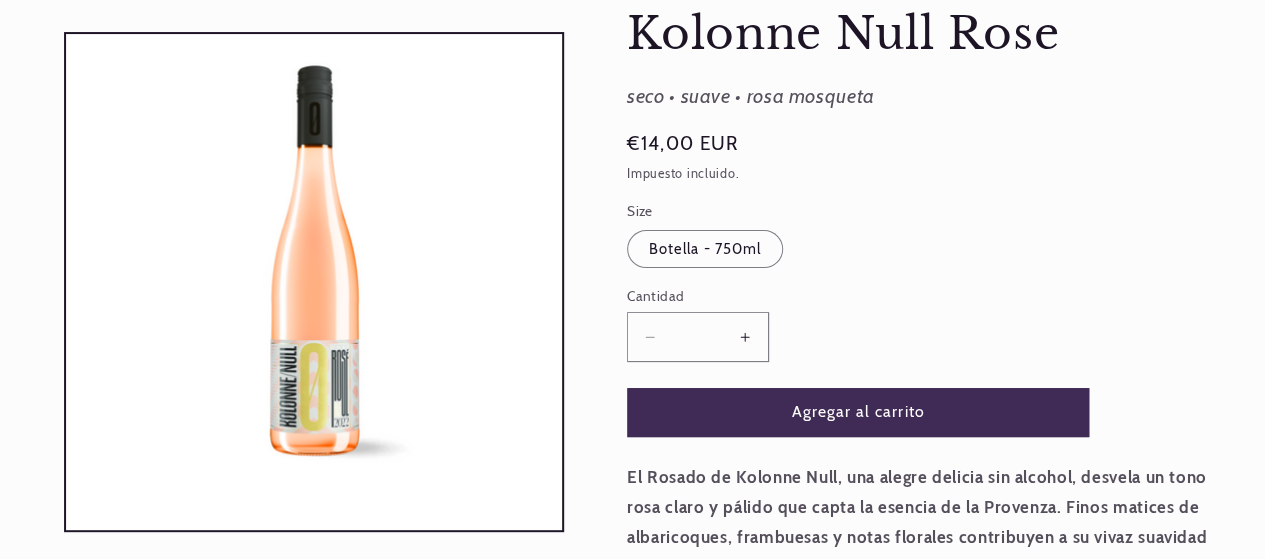 scroll, scrollTop: 200, scrollLeft: 0, axis: vertical 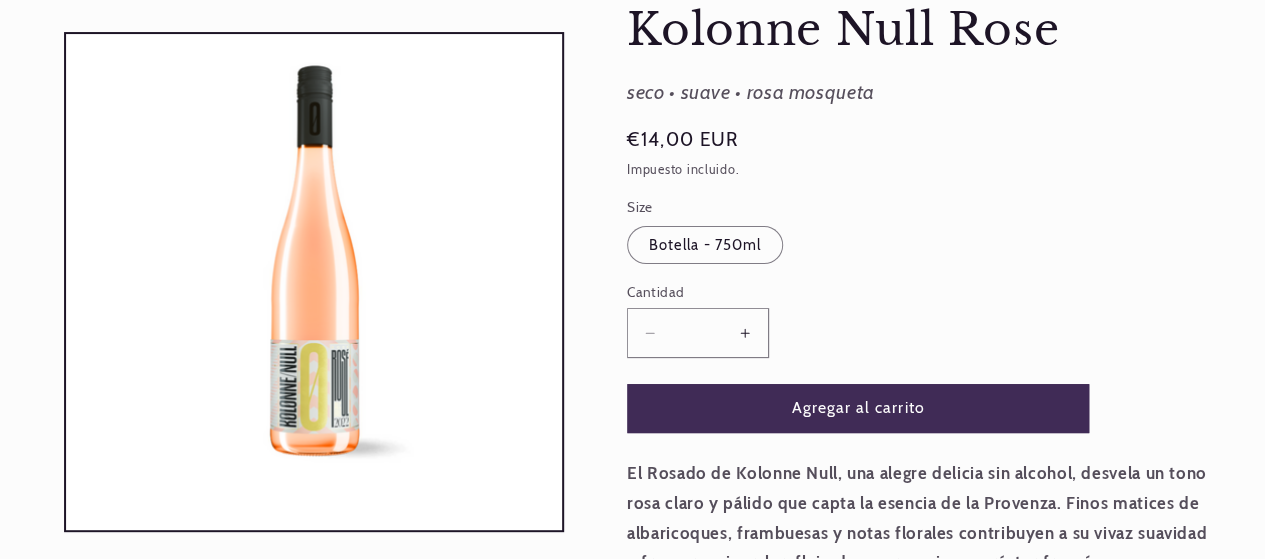 click on "Aumentar cantidad para Kolonne Null Rose" at bounding box center (745, 332) 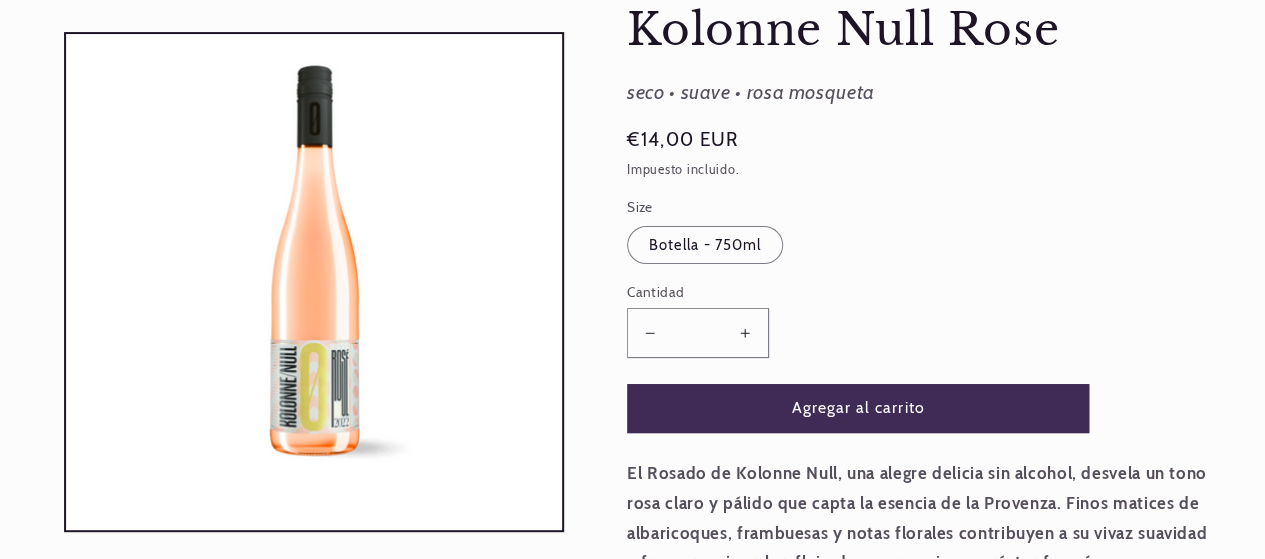 click on "Aumentar cantidad para Kolonne Null Rose" at bounding box center (745, 332) 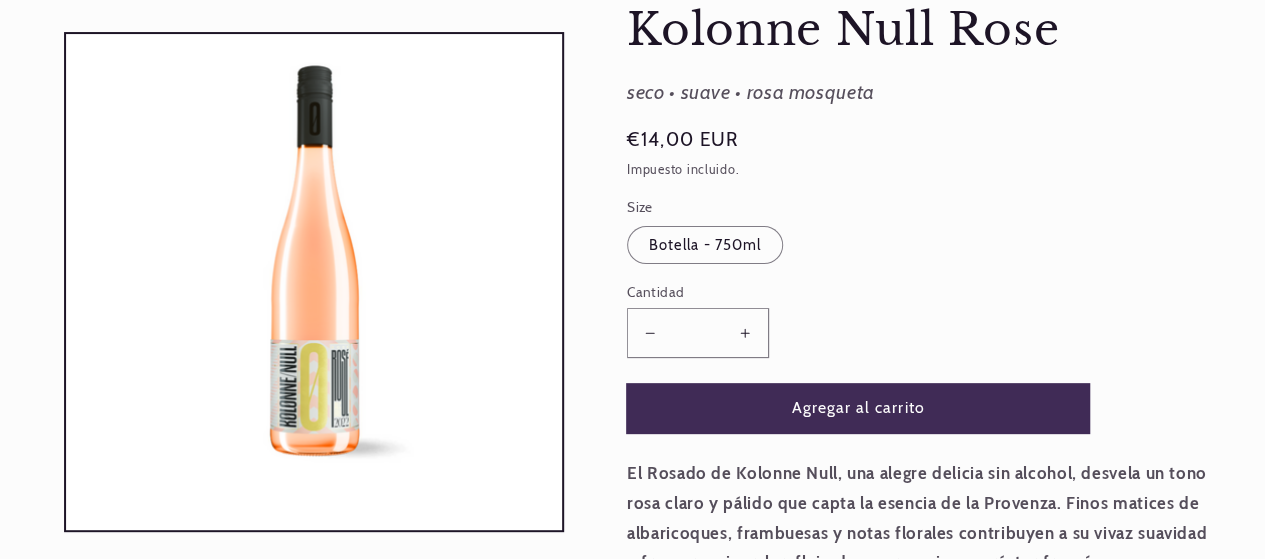 click on "Agregar al carrito" at bounding box center [858, 408] 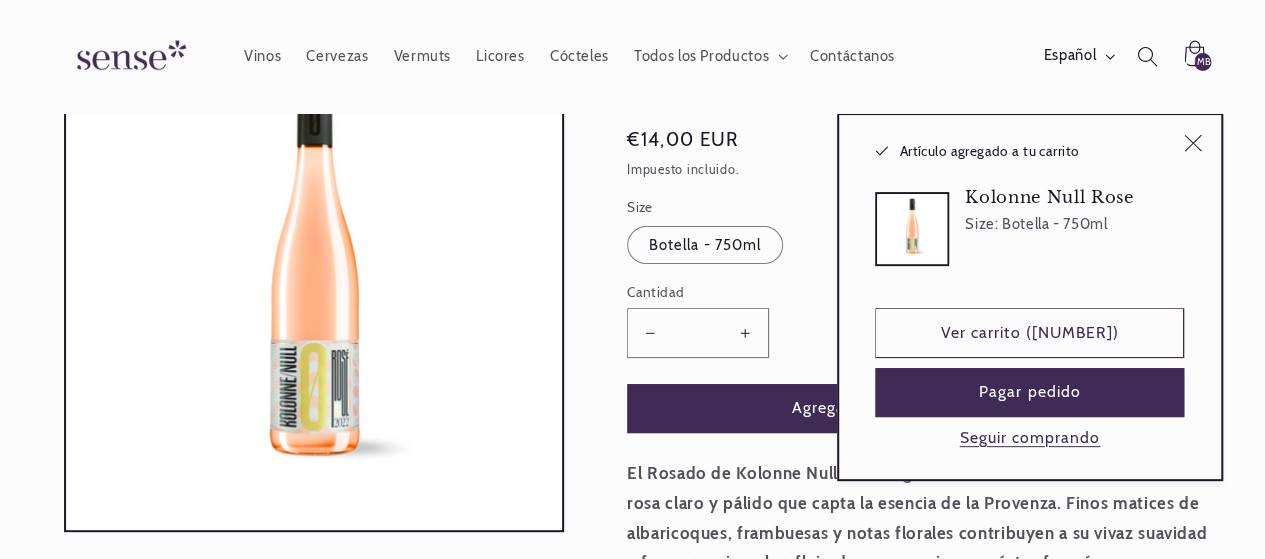 type on "*" 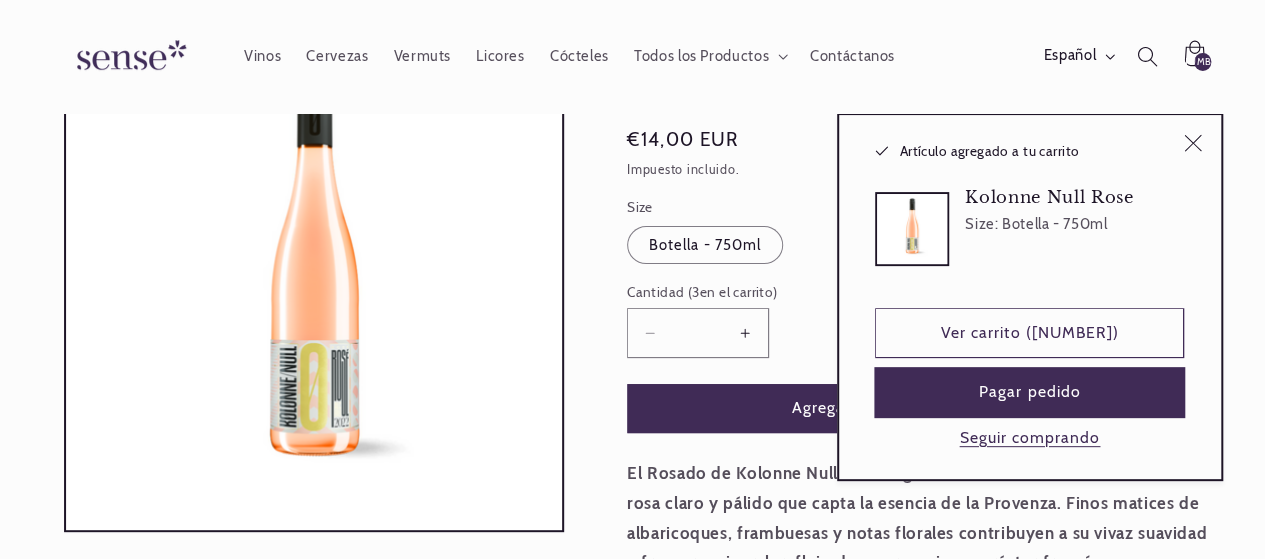 click on "Pagar pedido" at bounding box center (1029, 392) 